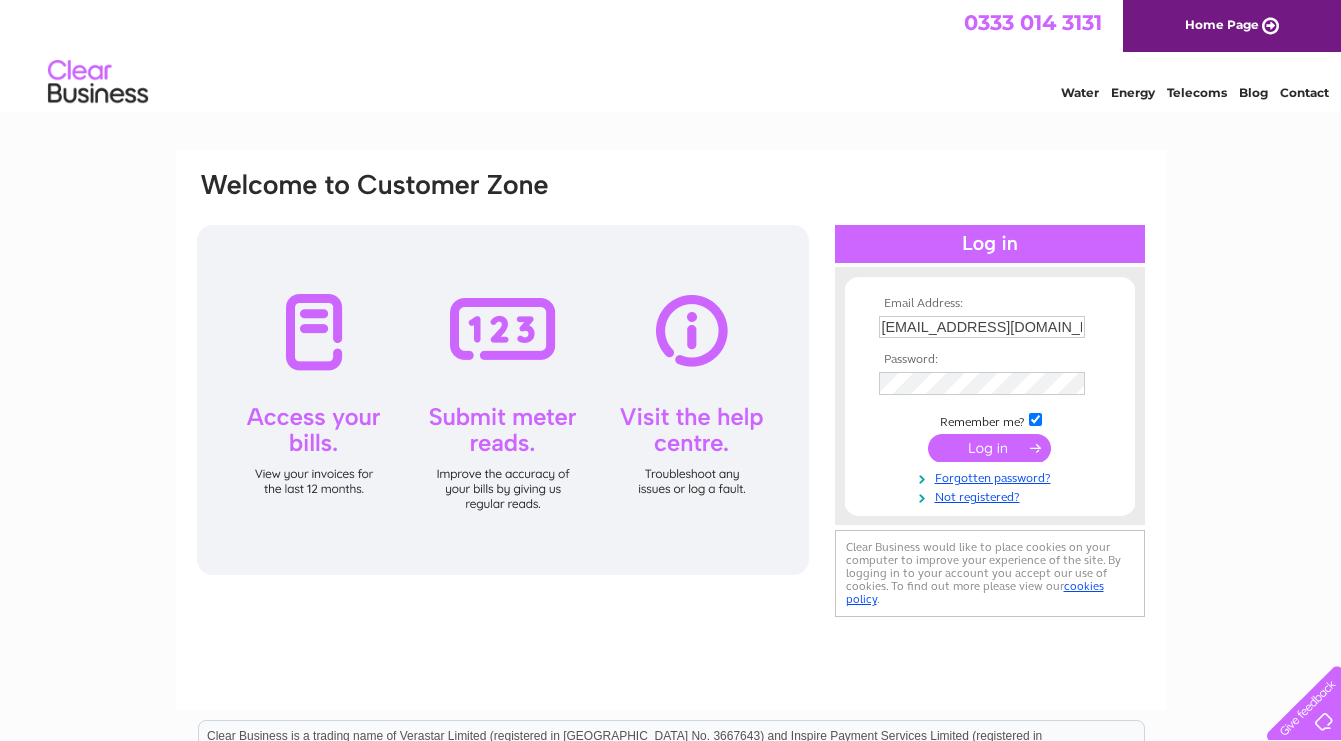 scroll, scrollTop: 0, scrollLeft: 0, axis: both 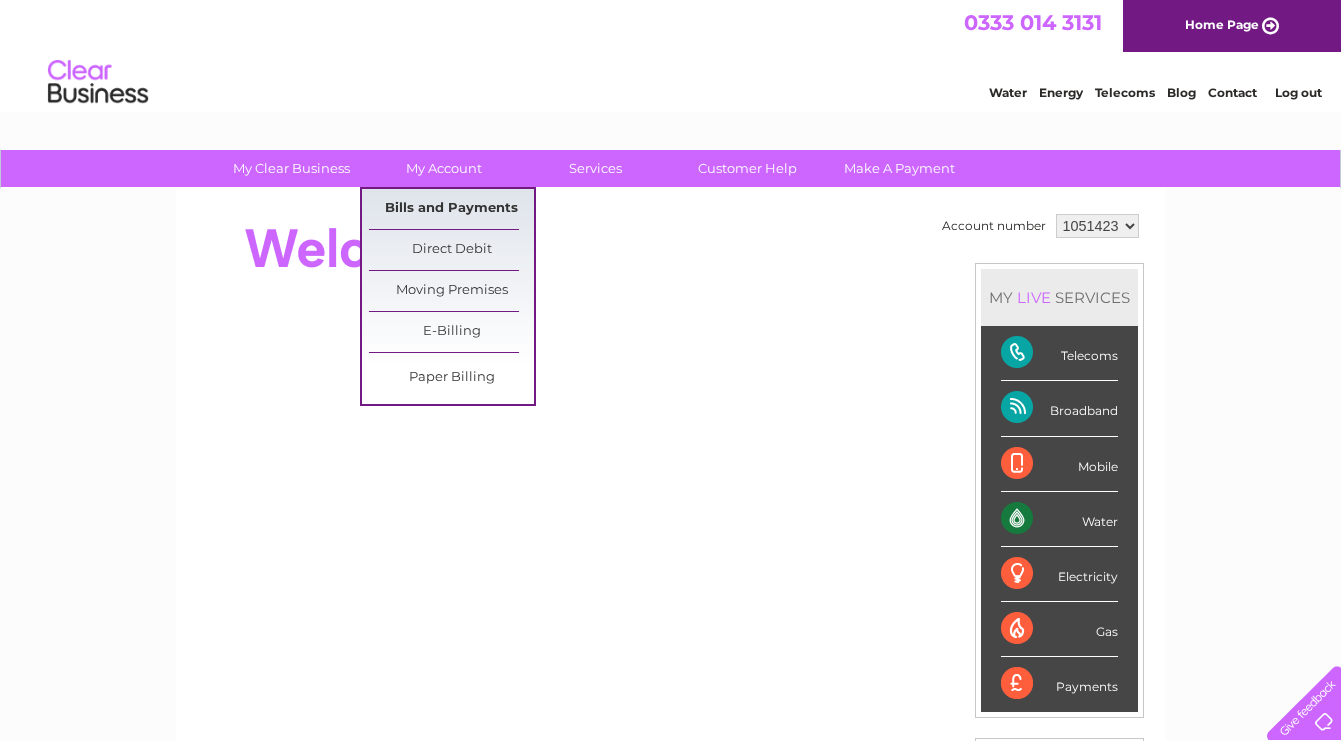 click on "Bills and Payments" at bounding box center (451, 209) 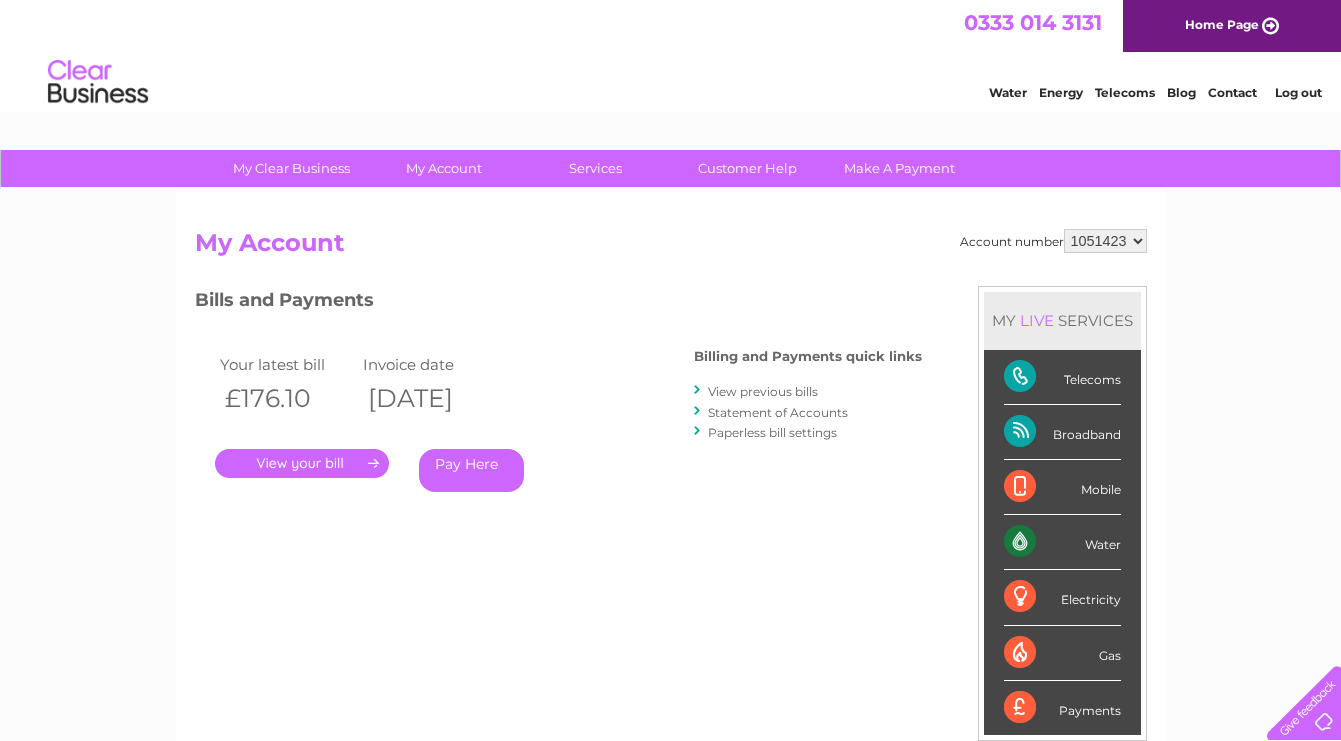 scroll, scrollTop: 0, scrollLeft: 0, axis: both 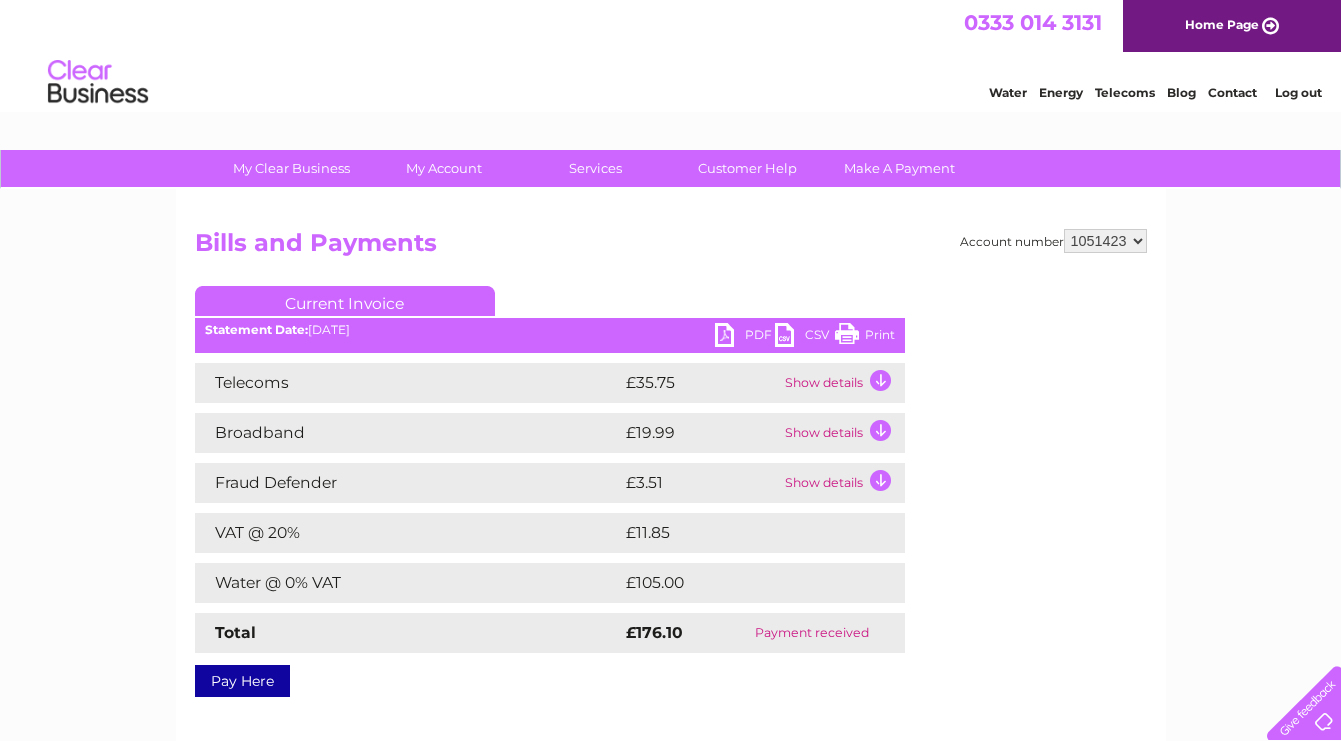 click on "CSV" at bounding box center (805, 337) 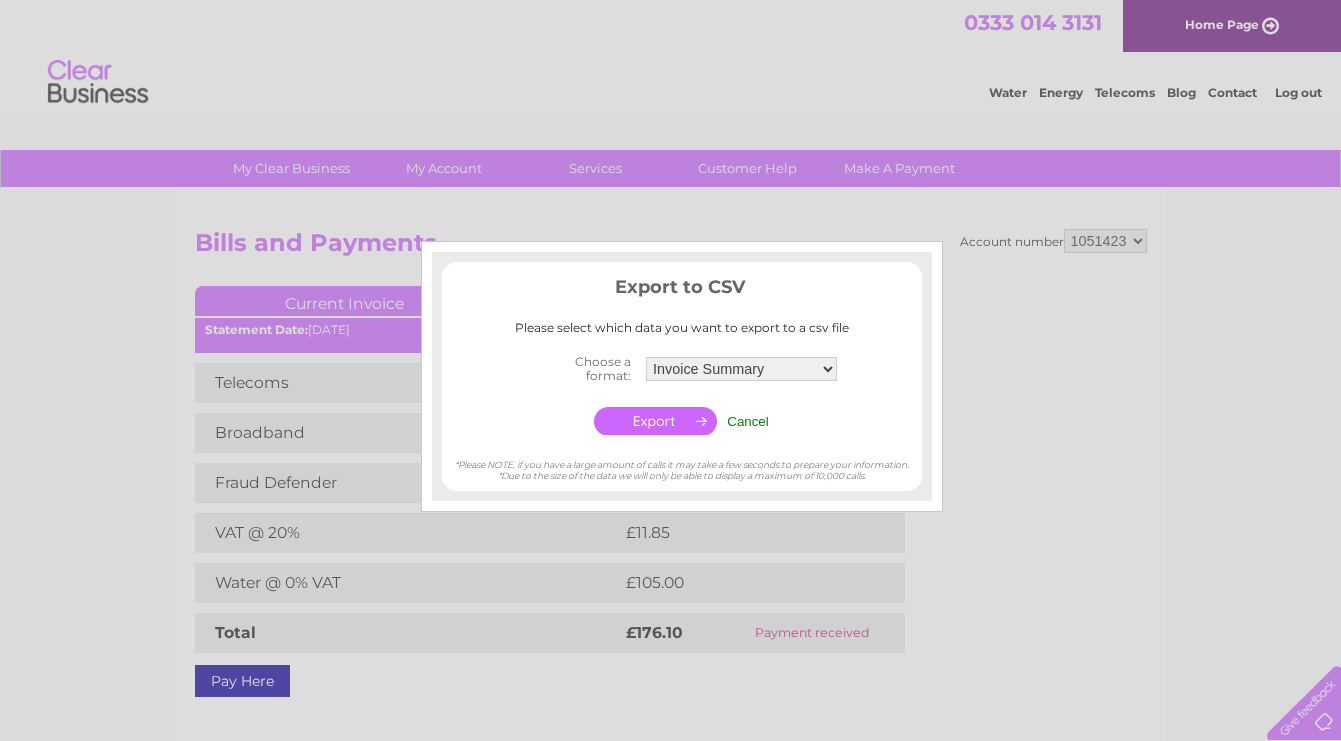 click at bounding box center [655, 421] 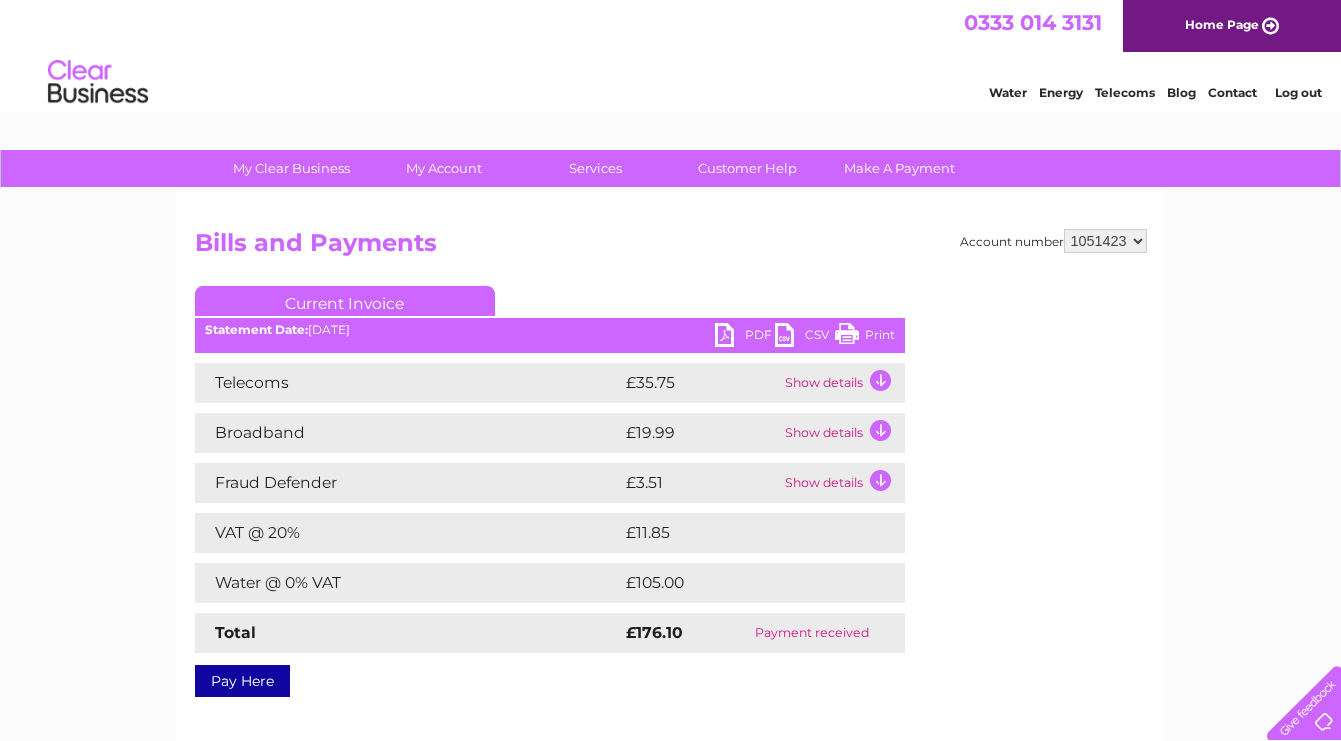 click on "Current Invoice" at bounding box center (345, 301) 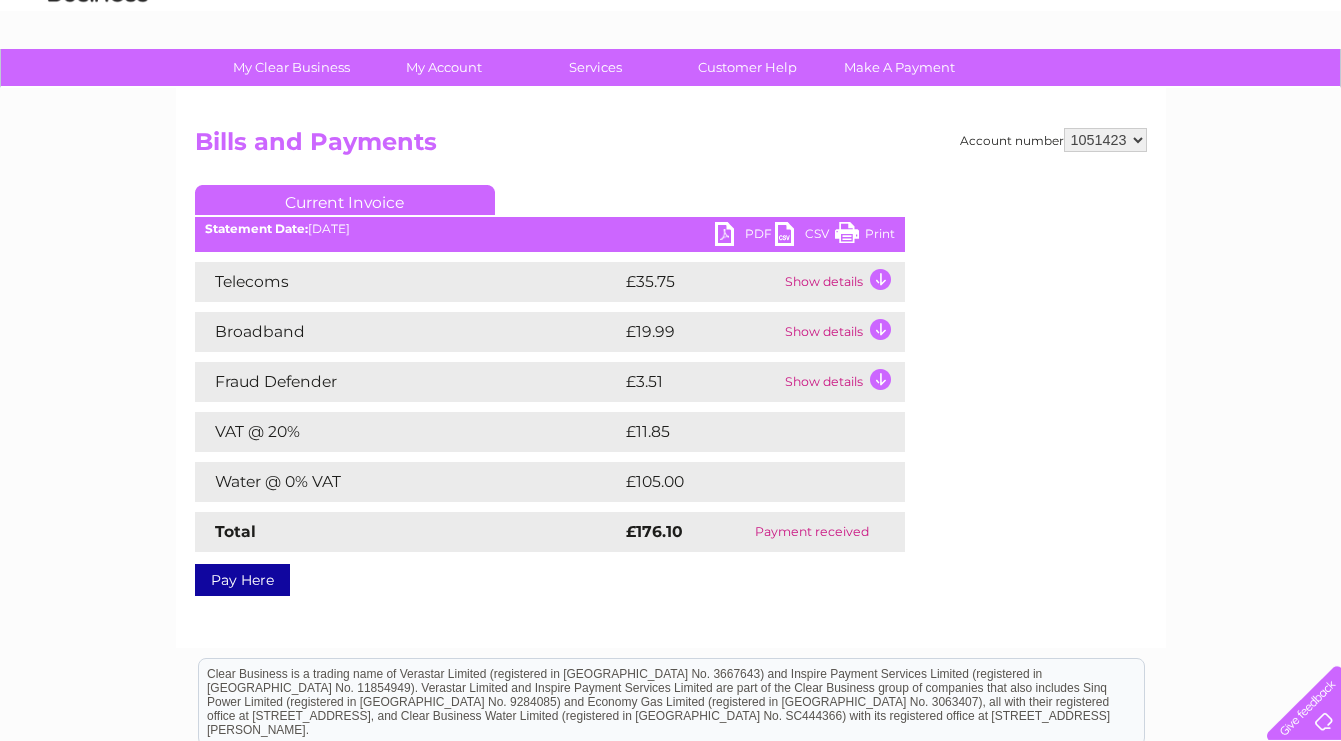 scroll, scrollTop: 102, scrollLeft: 0, axis: vertical 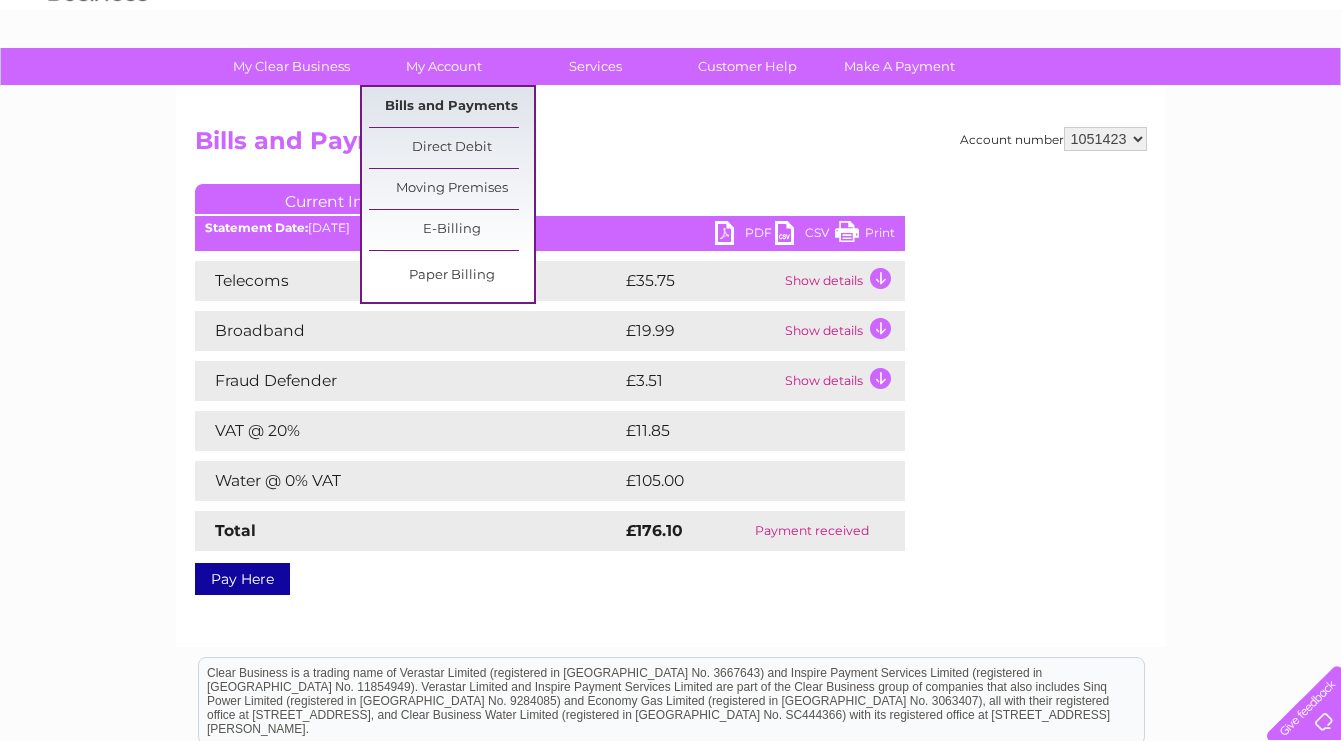 click on "Bills and Payments" at bounding box center [451, 107] 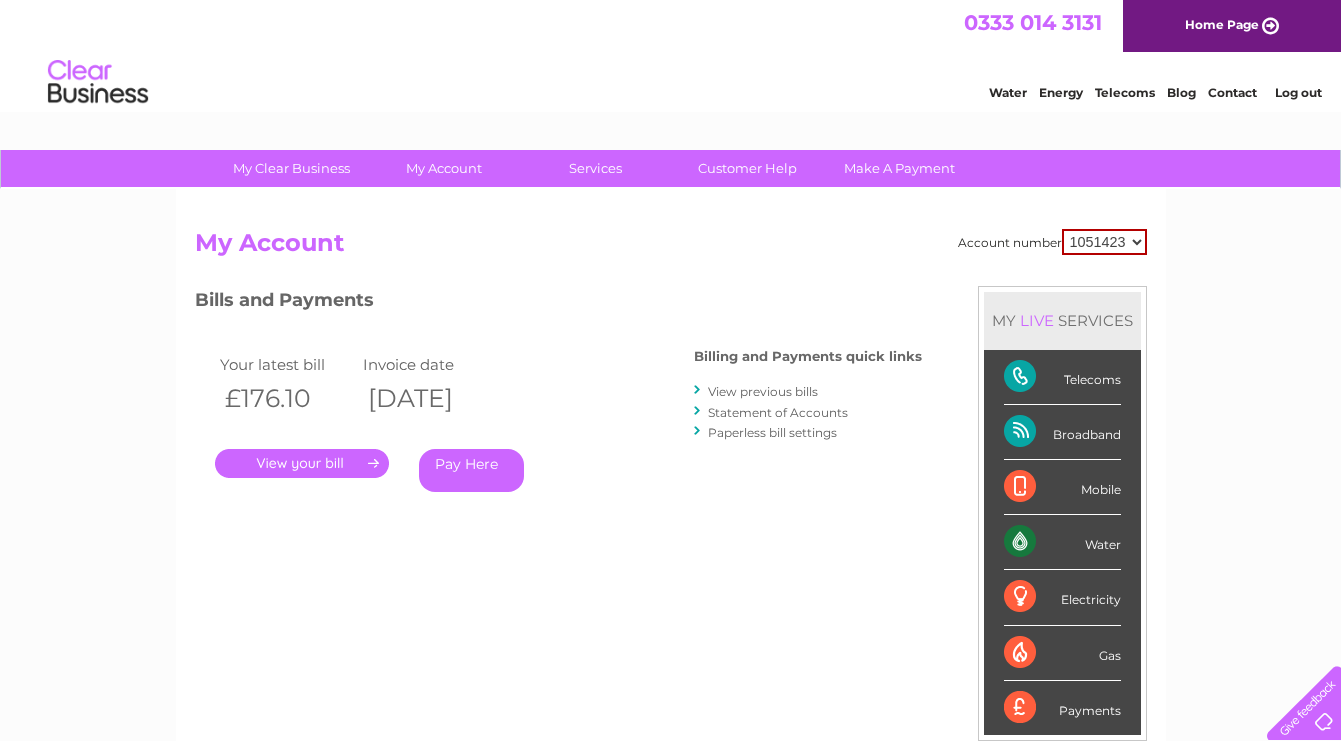 scroll, scrollTop: 0, scrollLeft: 0, axis: both 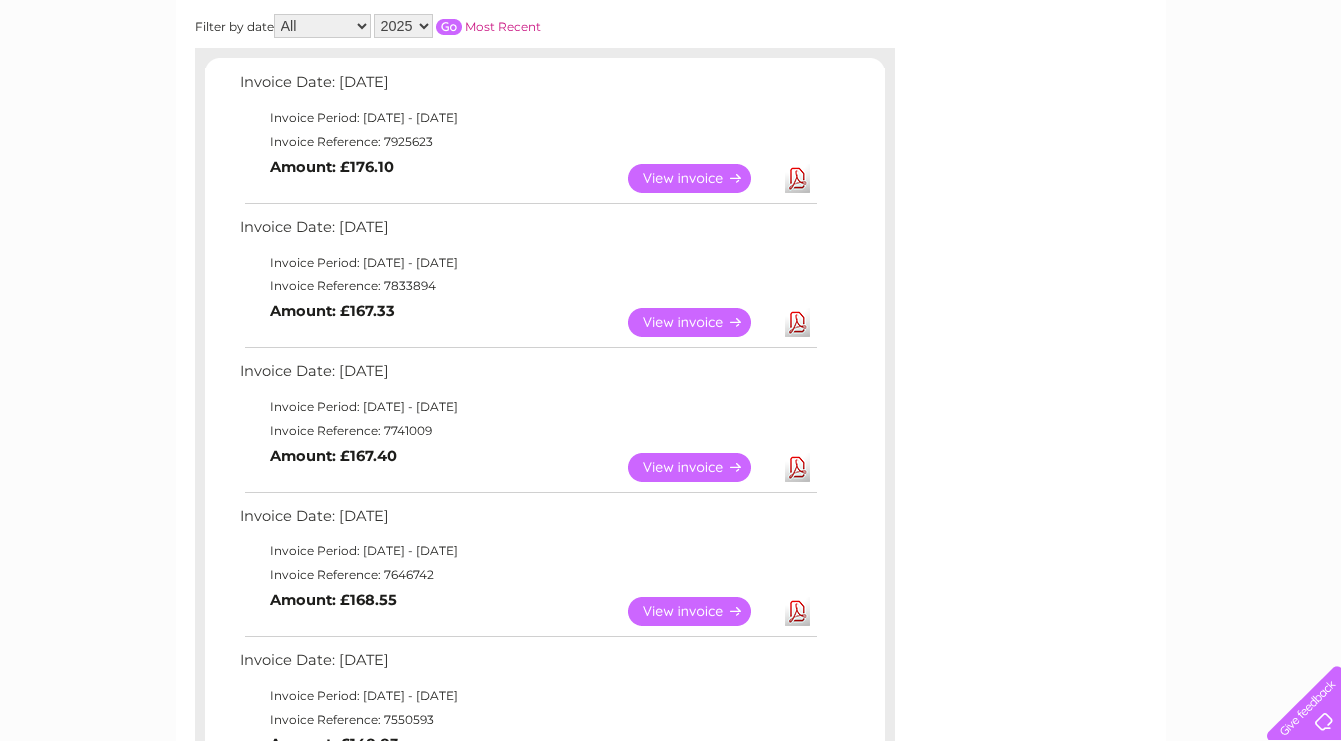 click on "Download" at bounding box center [797, 322] 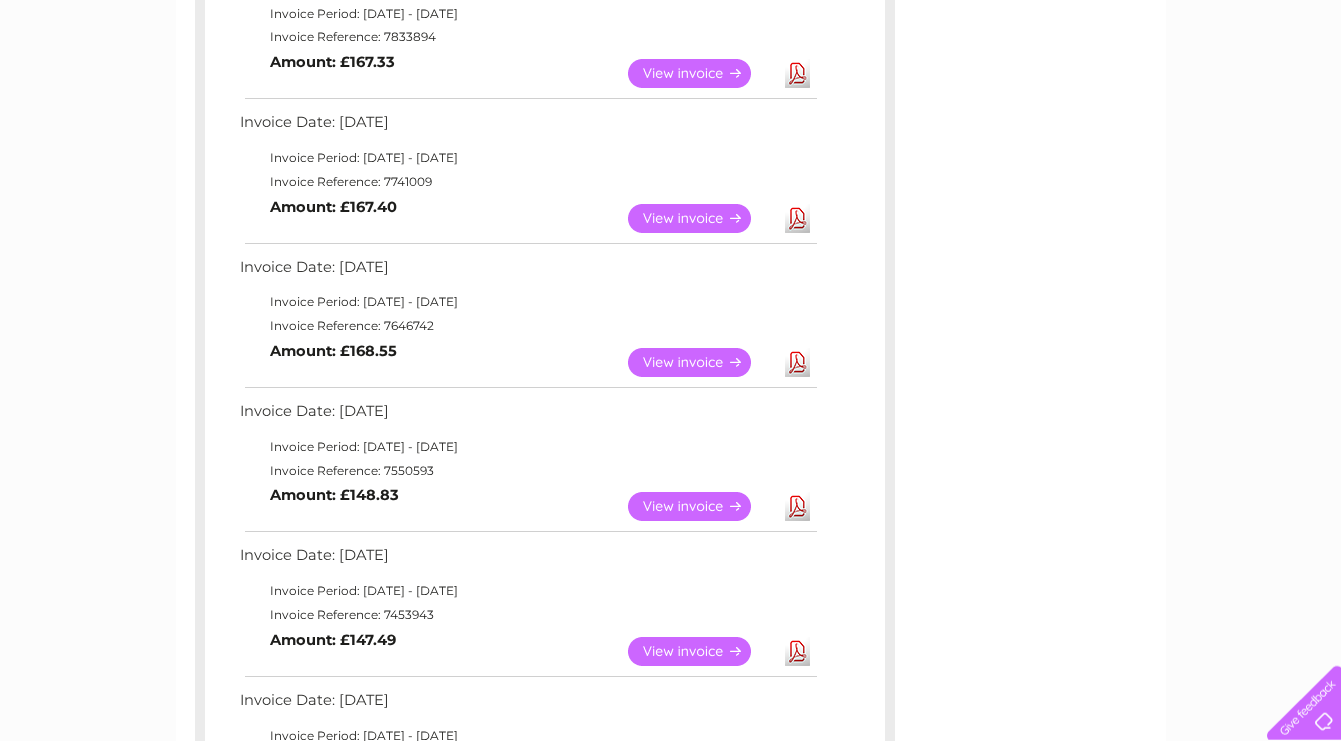 scroll, scrollTop: 612, scrollLeft: 0, axis: vertical 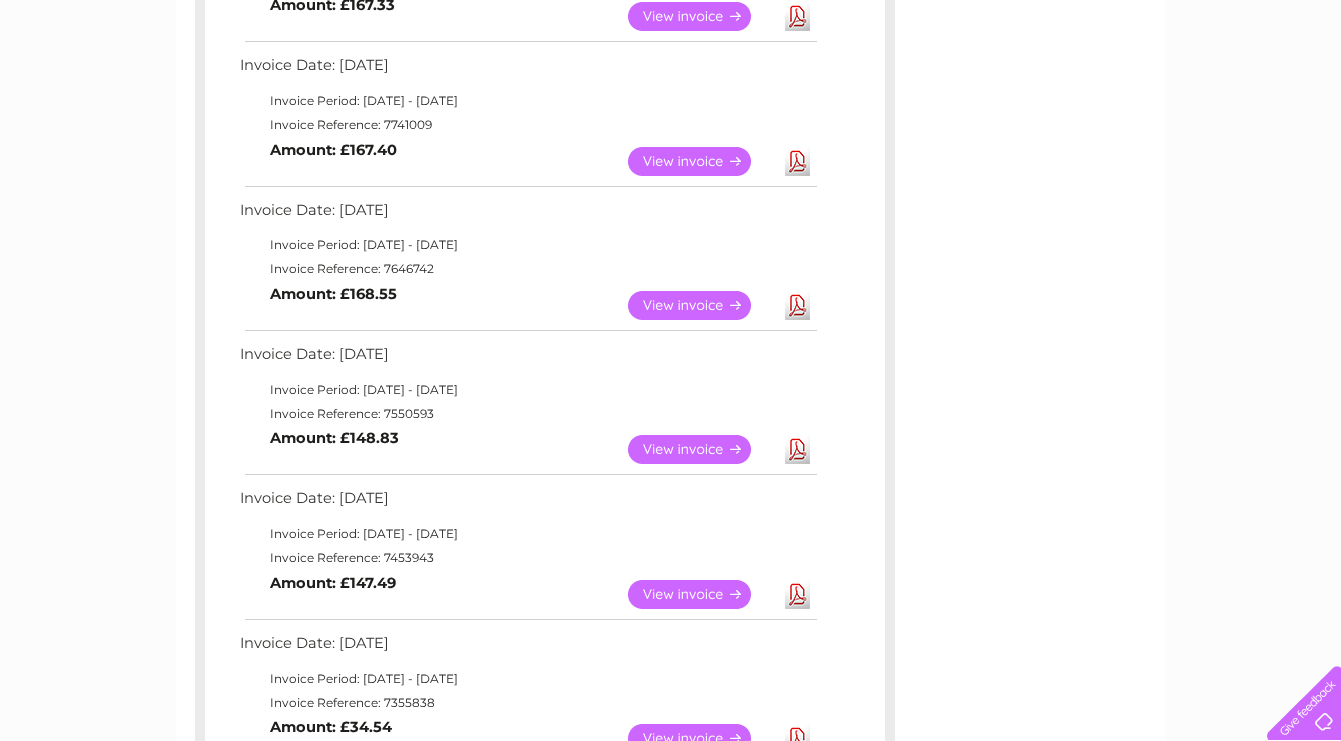 click on "Download" at bounding box center (797, 449) 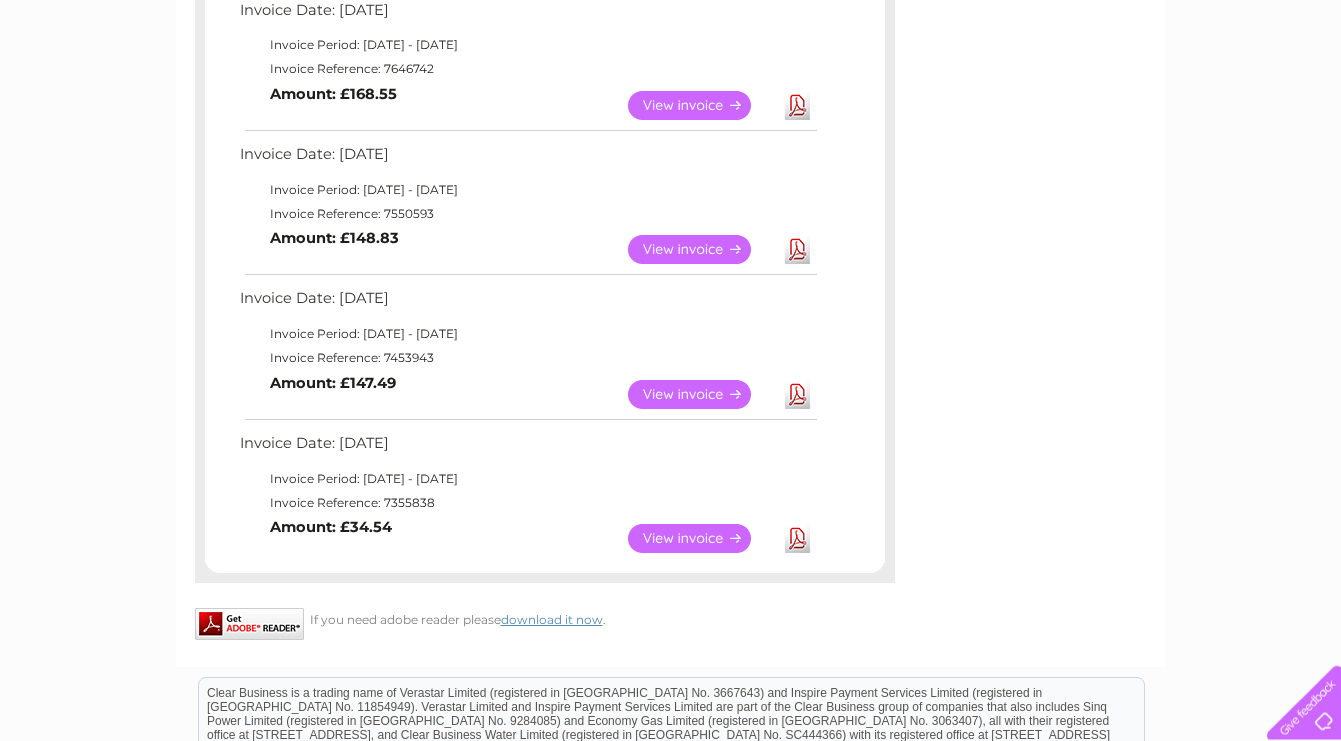 scroll, scrollTop: 816, scrollLeft: 0, axis: vertical 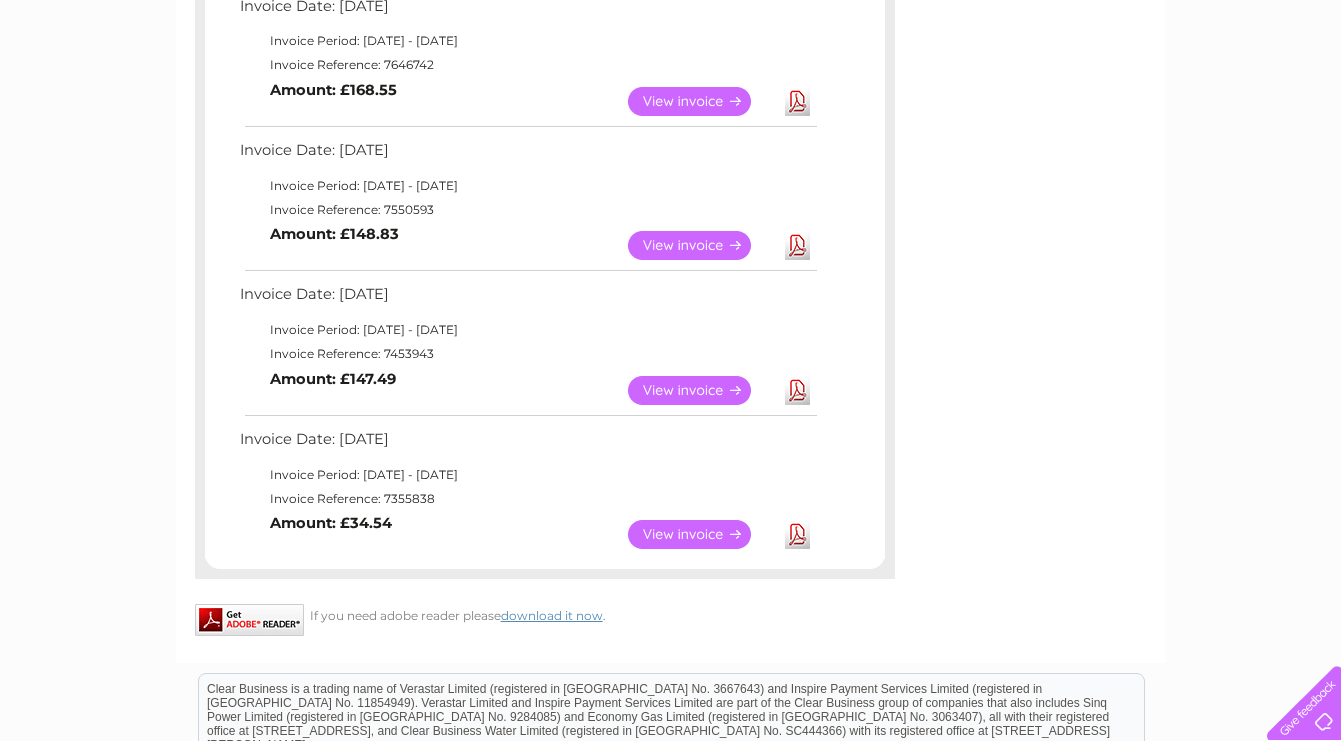 click on "View" at bounding box center (701, 390) 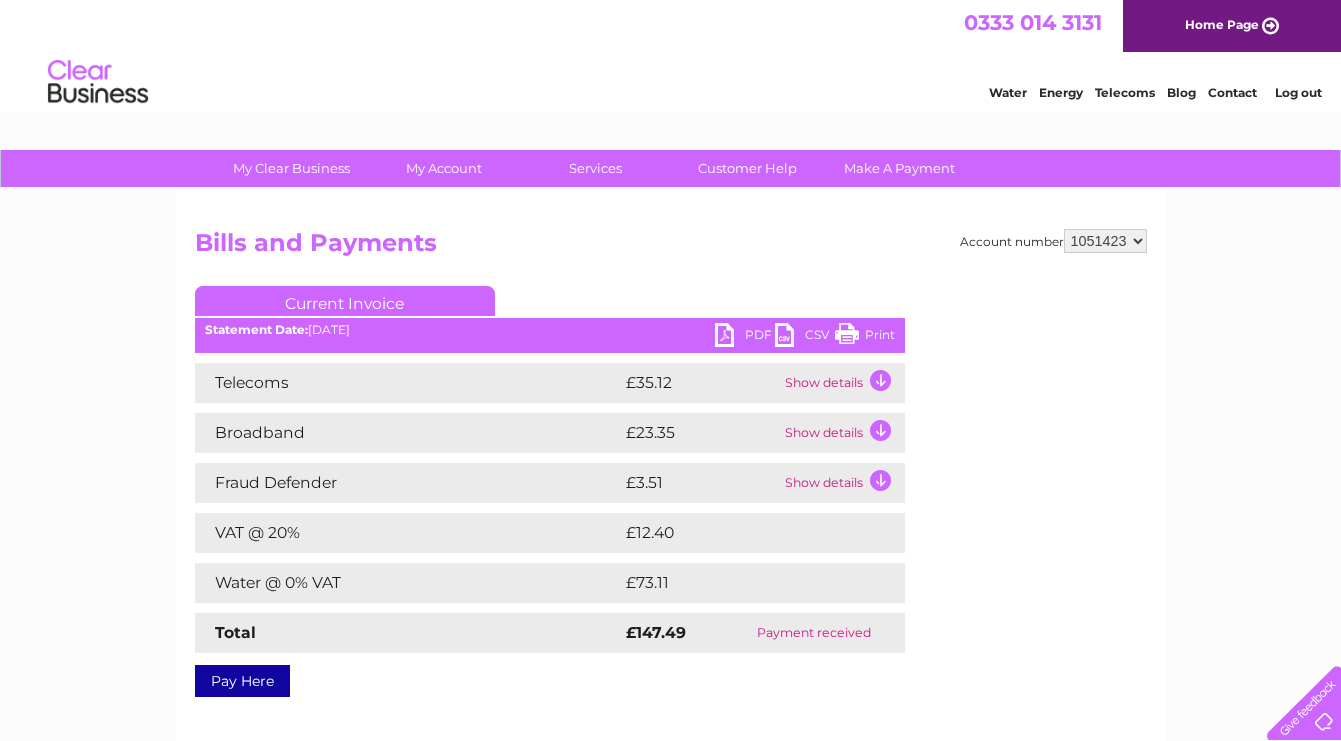 scroll, scrollTop: 0, scrollLeft: 0, axis: both 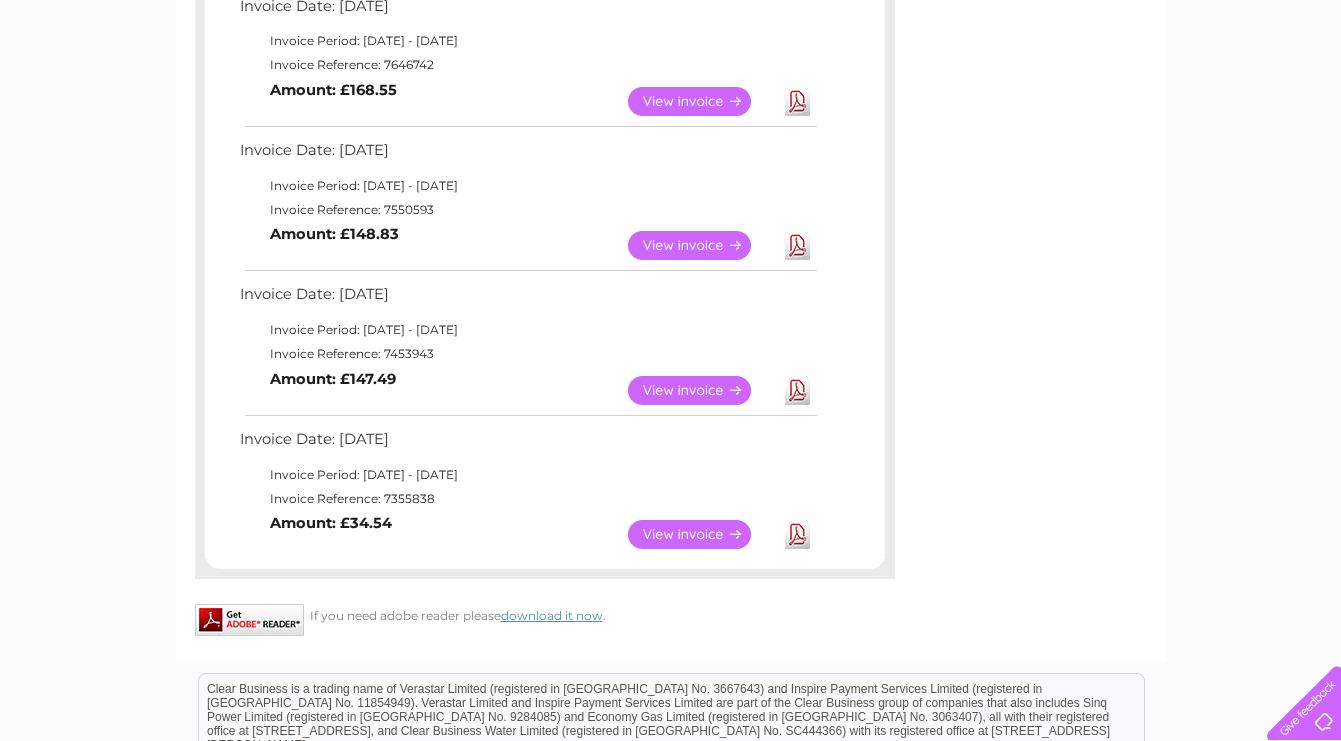 click on "Download" at bounding box center (797, 390) 